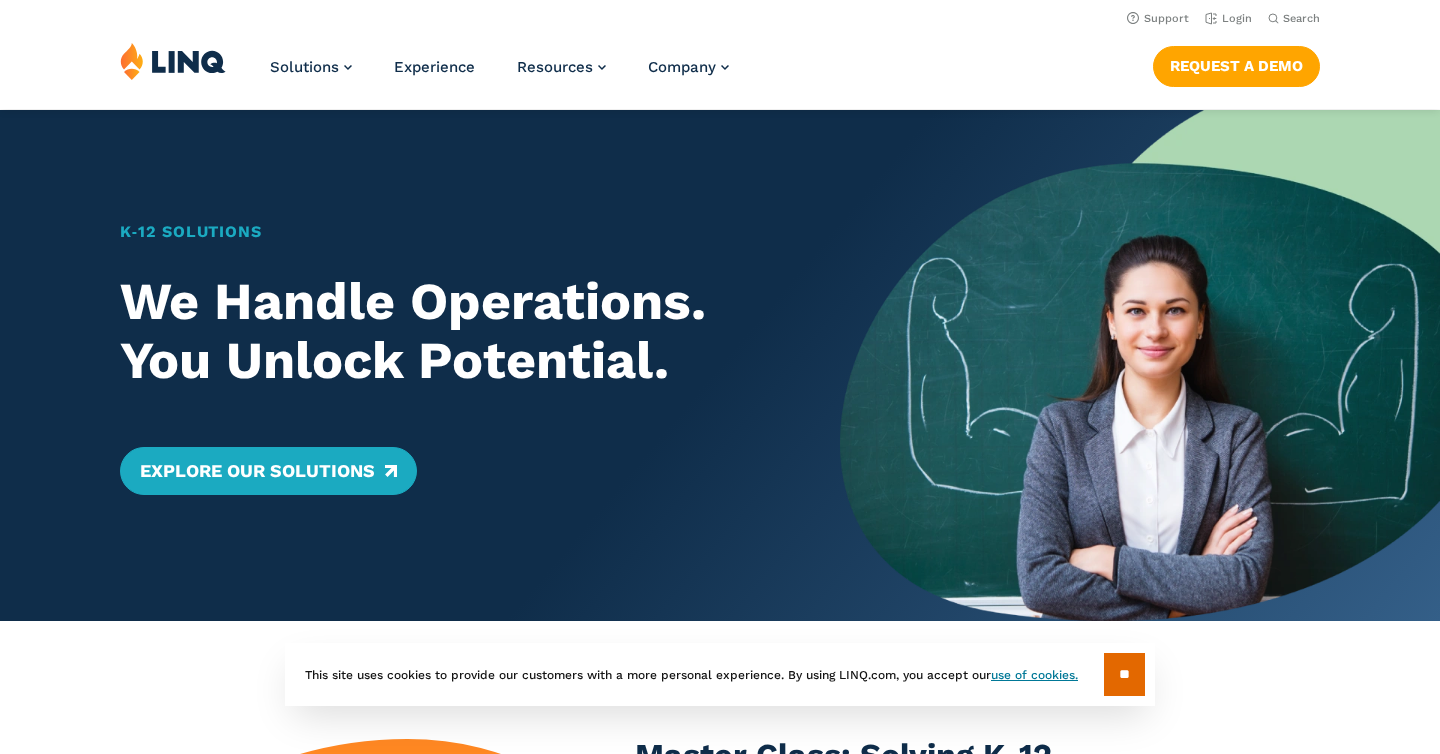 scroll, scrollTop: 0, scrollLeft: 0, axis: both 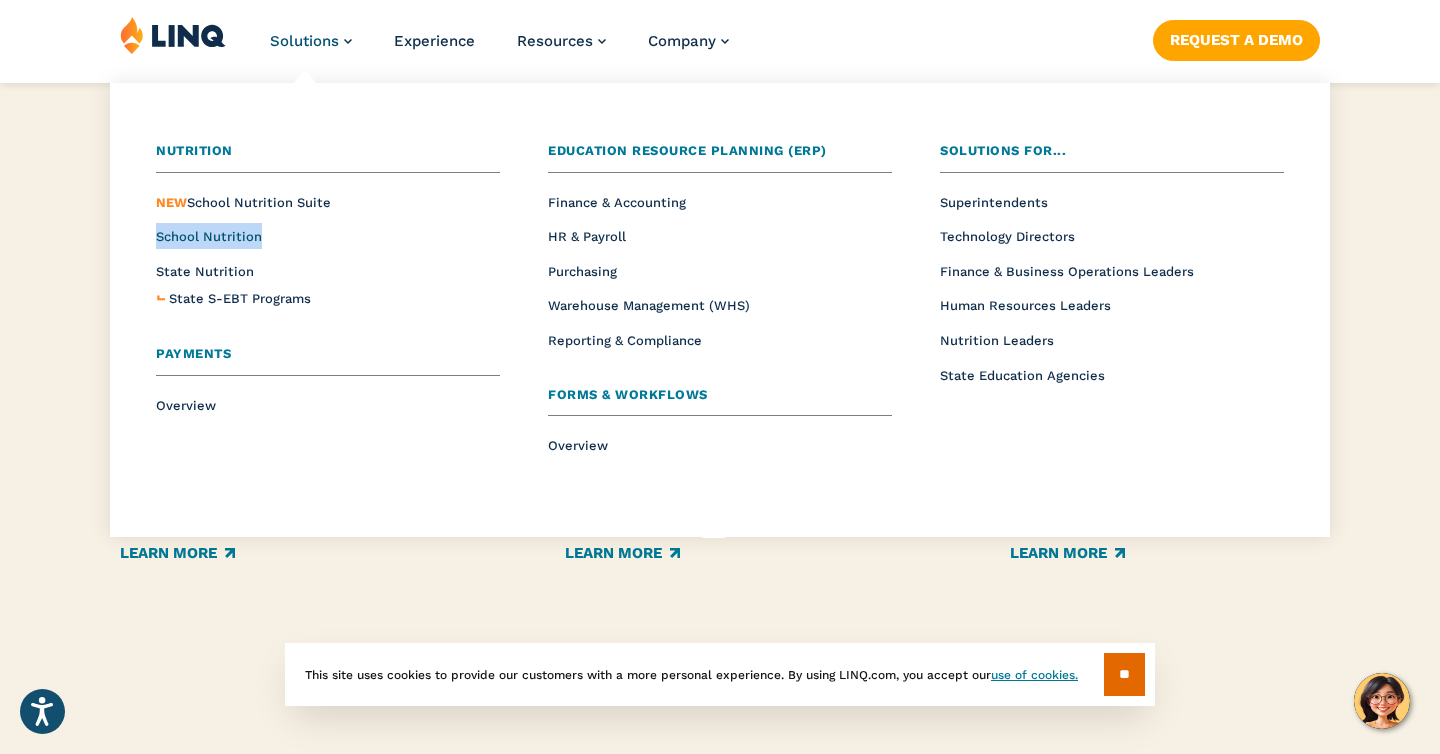 click on "School Nutrition" at bounding box center [209, 236] 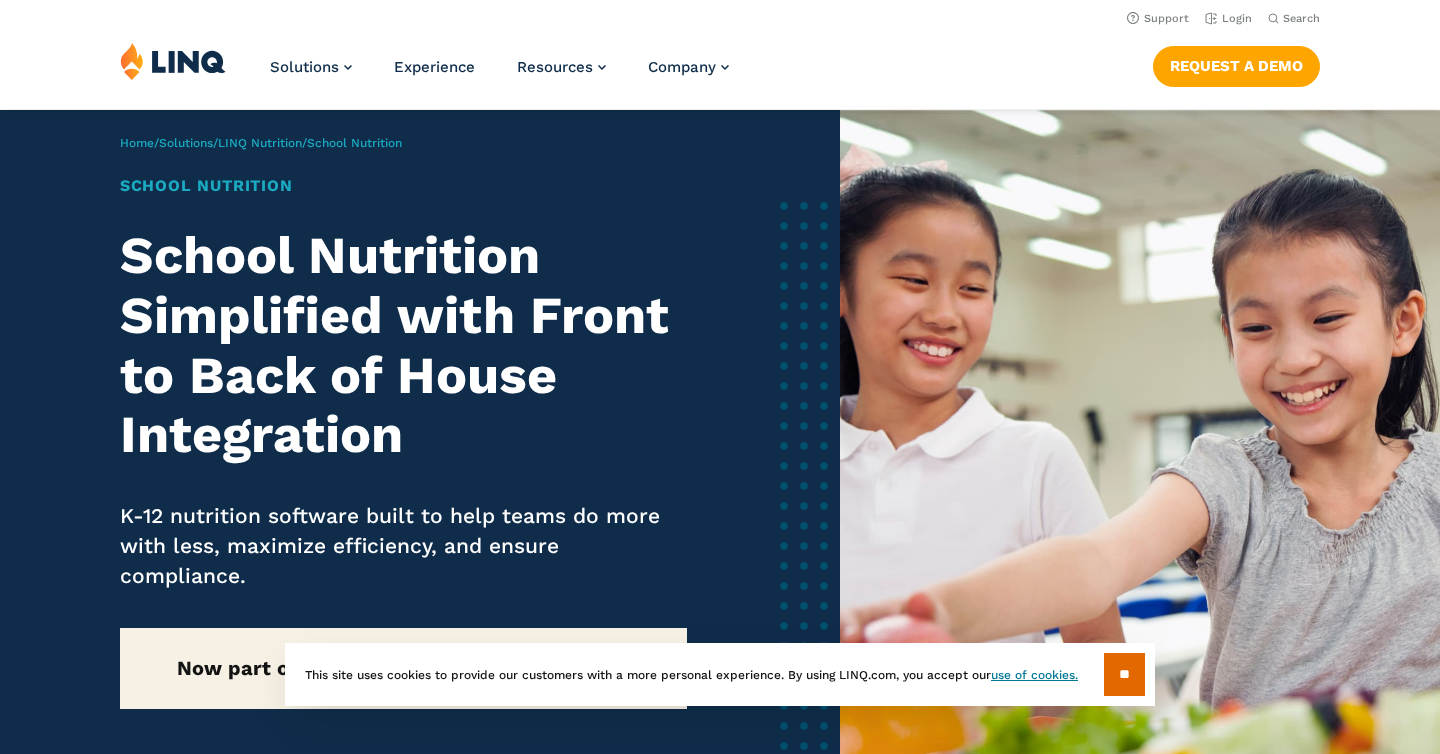 scroll, scrollTop: 0, scrollLeft: 0, axis: both 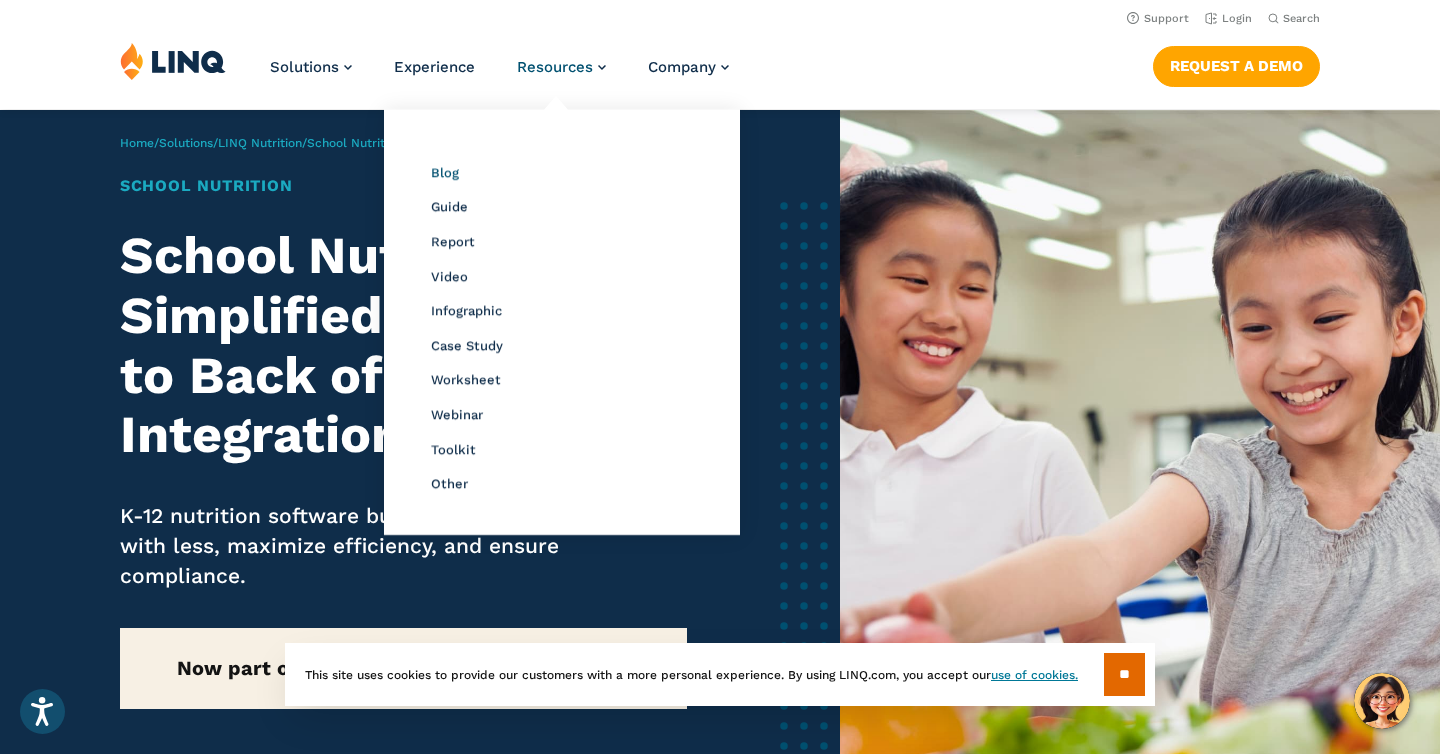 click on "Blog" at bounding box center (445, 172) 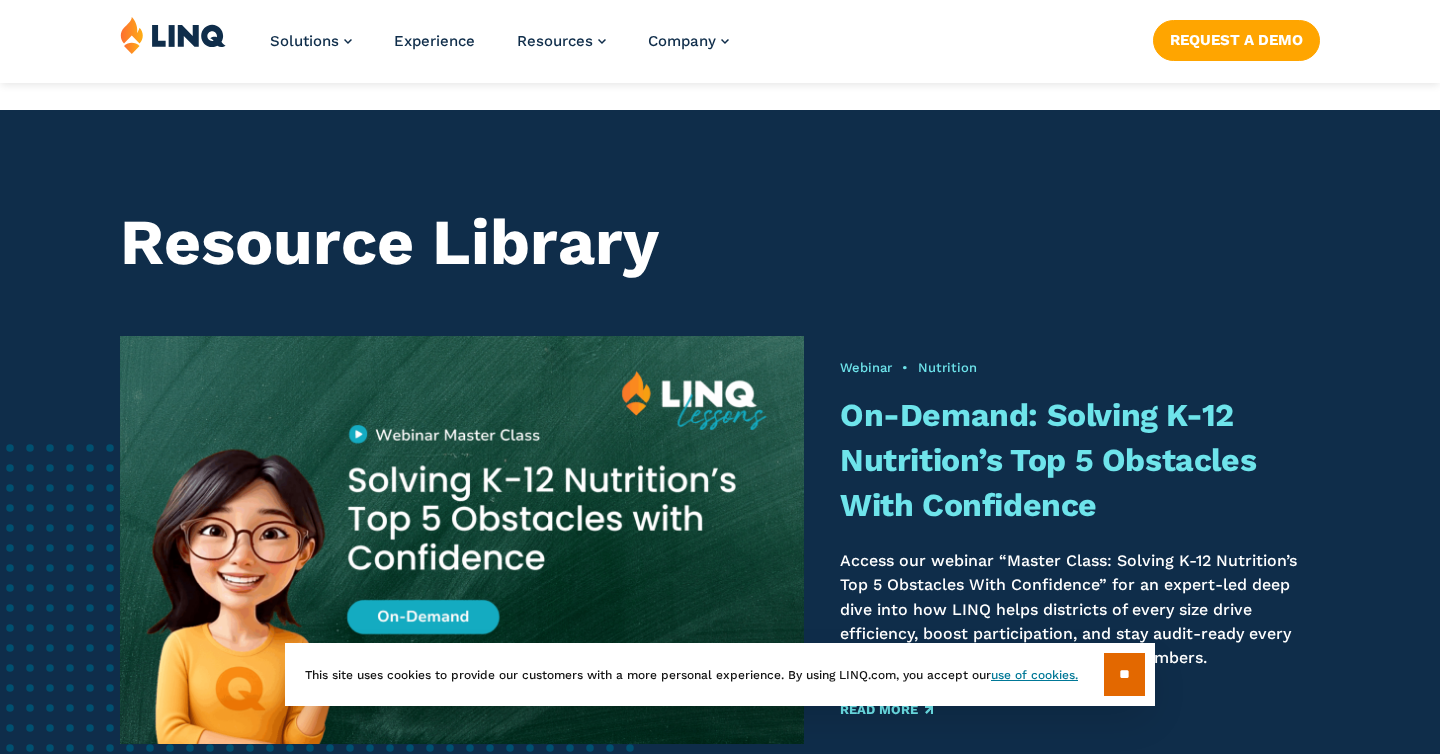 scroll, scrollTop: 1409, scrollLeft: 0, axis: vertical 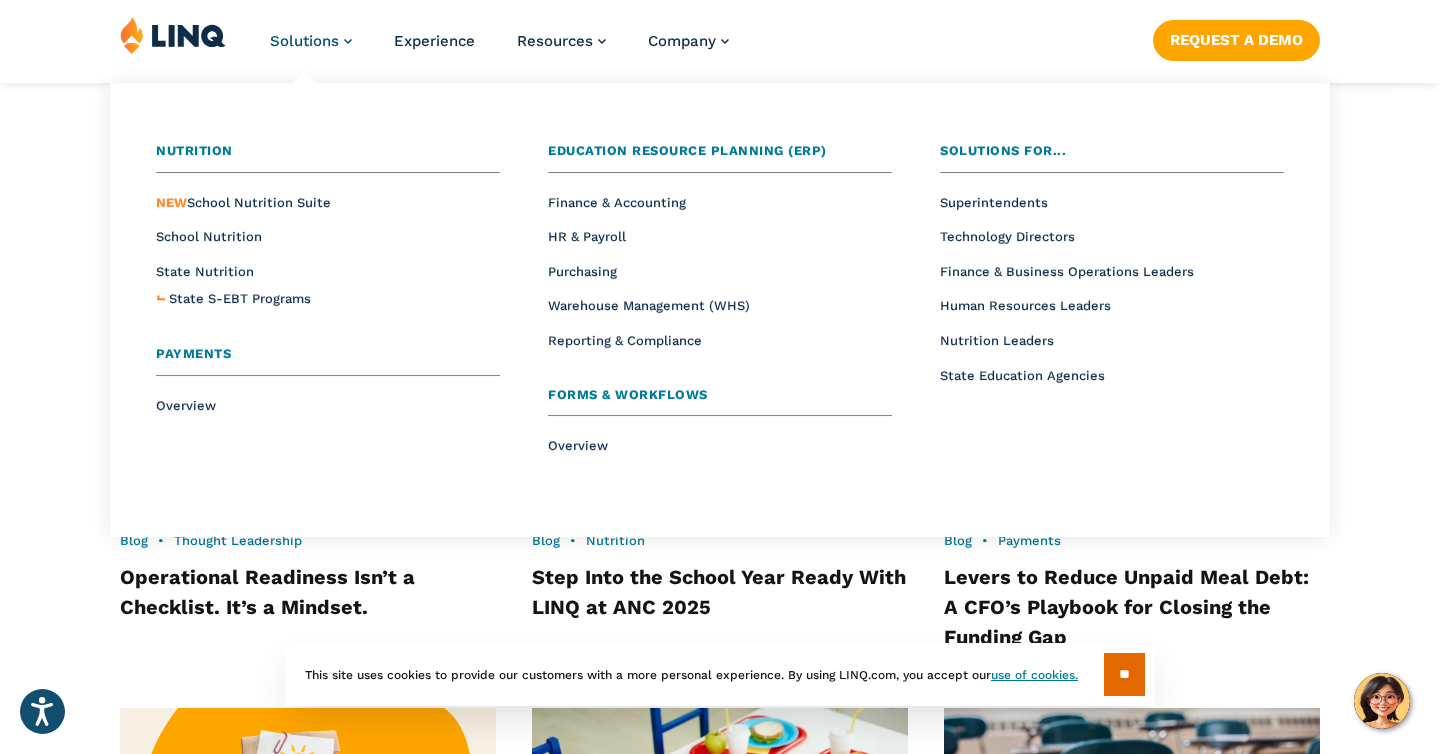 click on "Solutions" at bounding box center (304, 41) 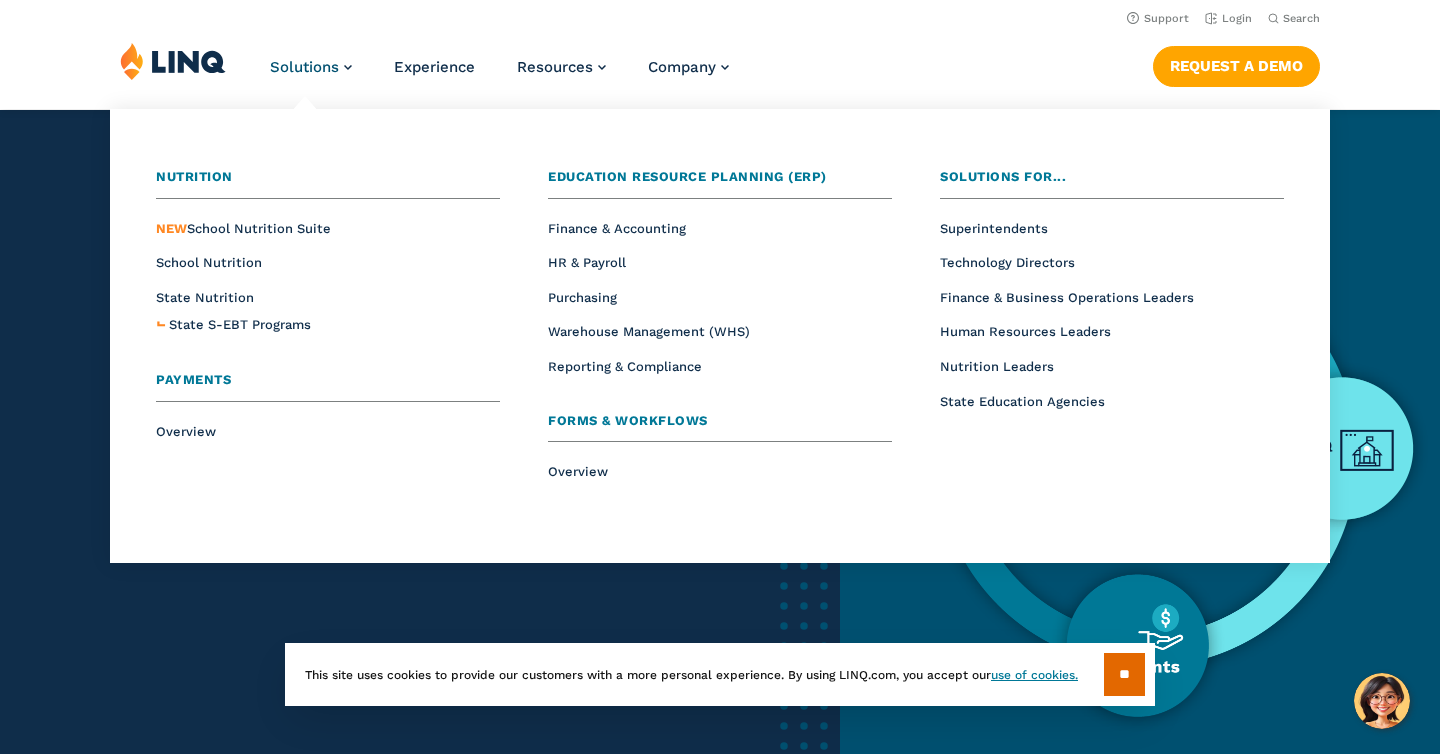 scroll, scrollTop: 0, scrollLeft: 0, axis: both 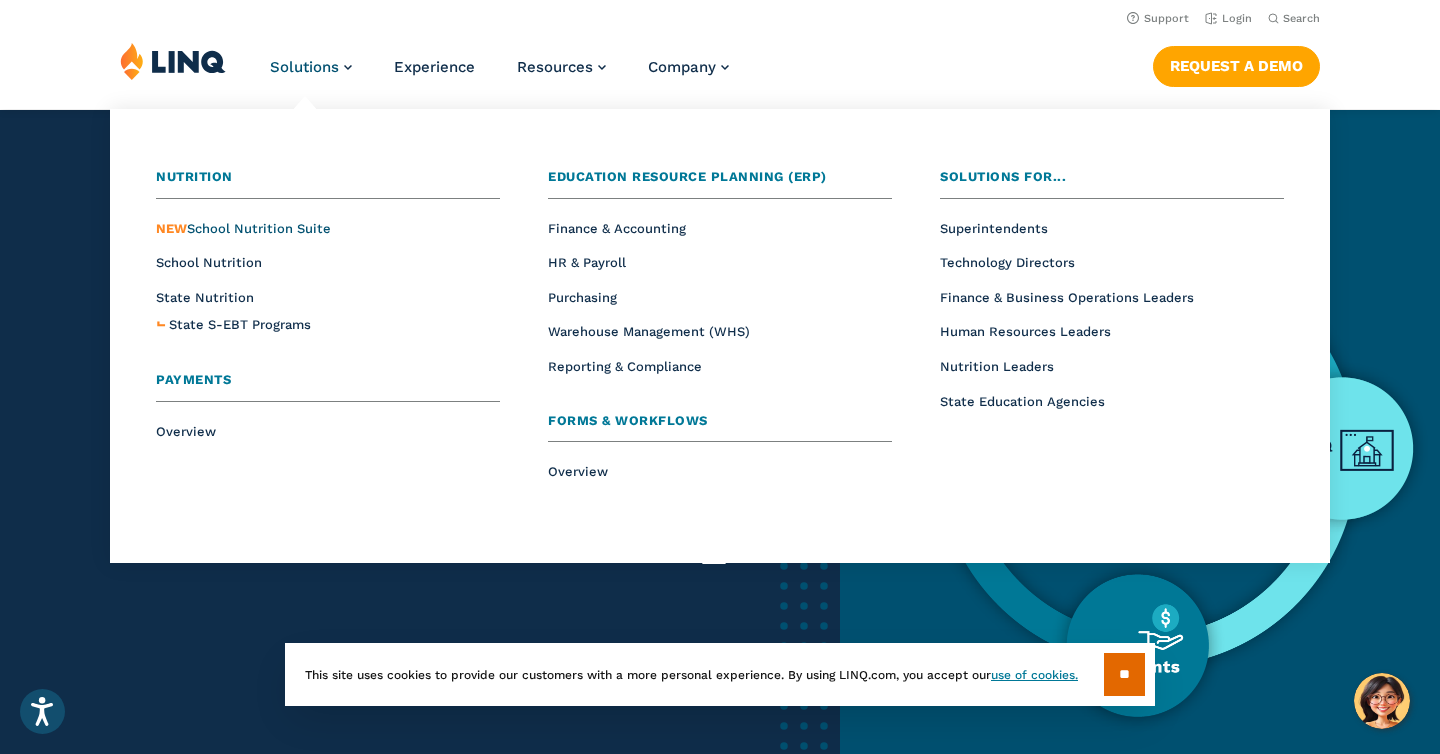 click on "NEW  School Nutrition Suite" at bounding box center (243, 228) 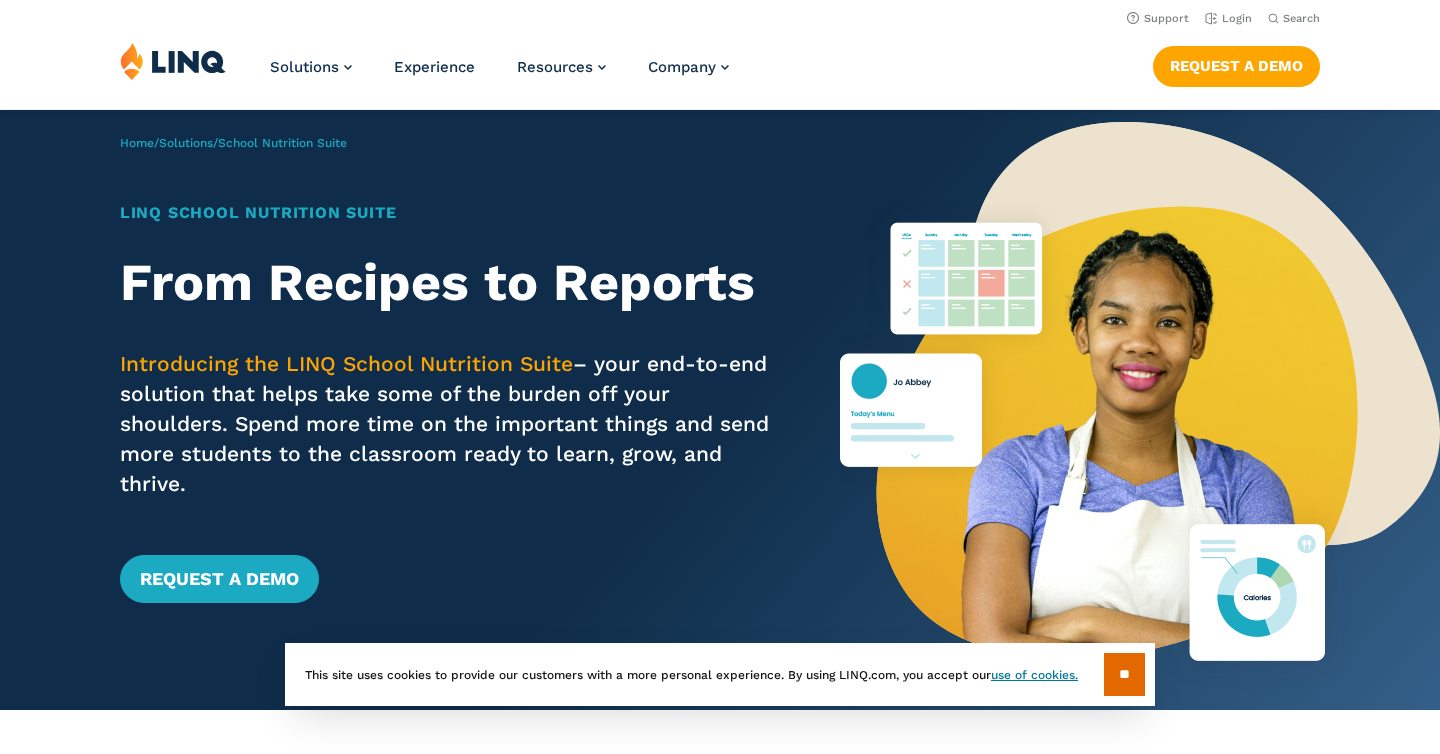 scroll, scrollTop: 0, scrollLeft: 0, axis: both 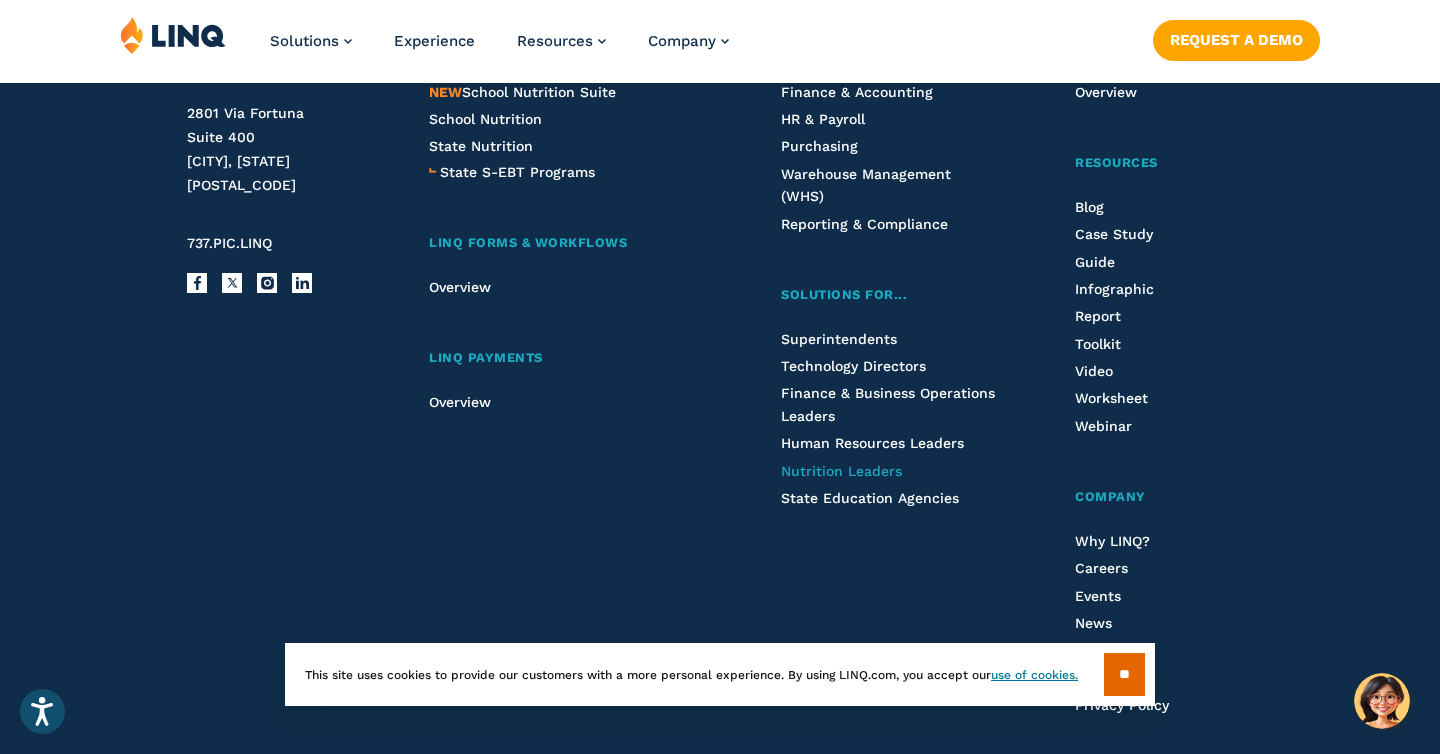 click on "Nutrition Leaders" at bounding box center [841, 471] 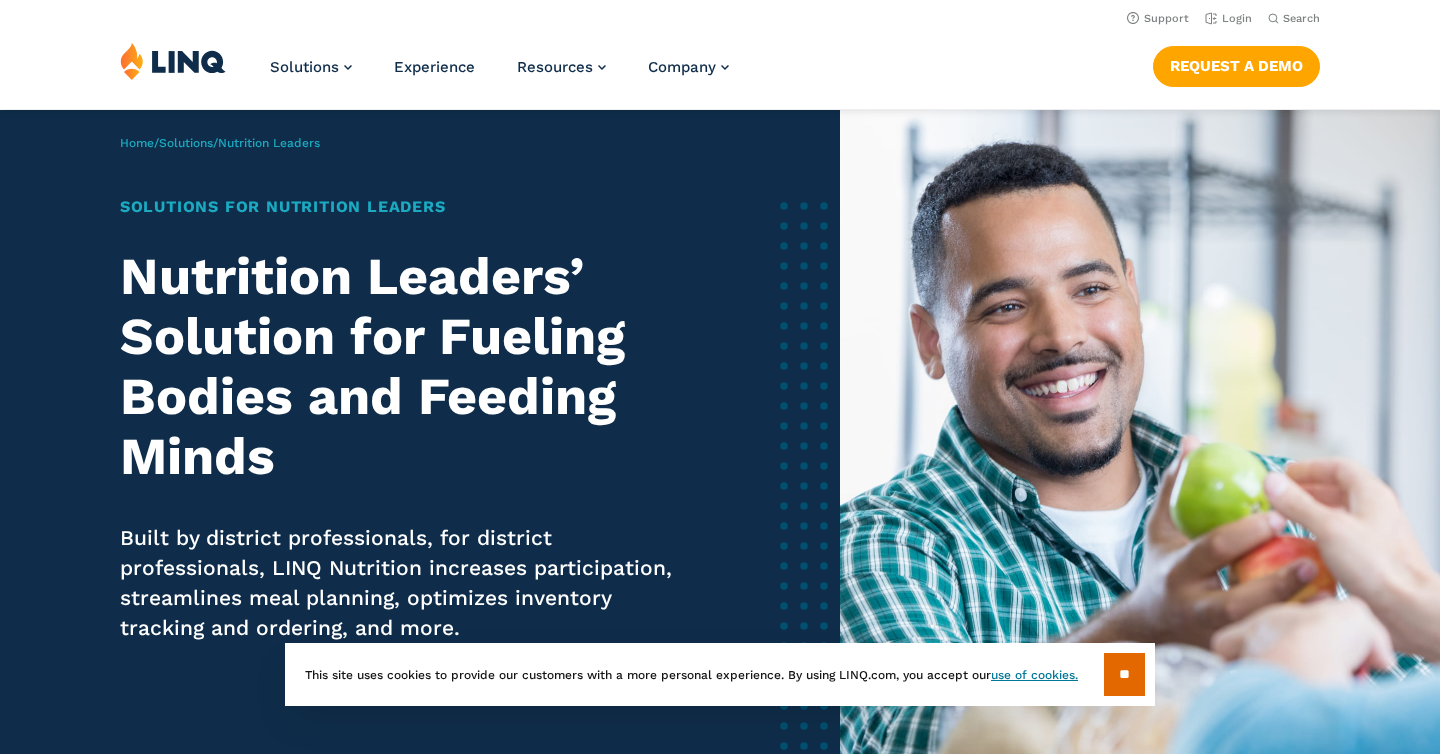 scroll, scrollTop: 0, scrollLeft: 0, axis: both 